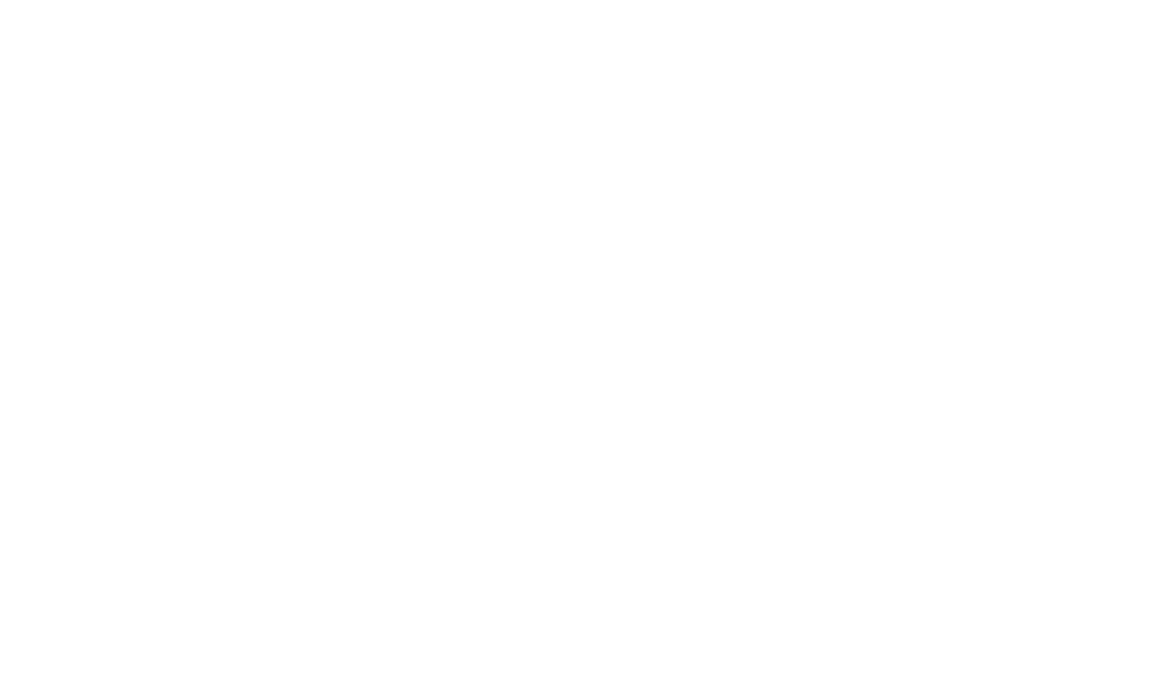 scroll, scrollTop: 0, scrollLeft: 0, axis: both 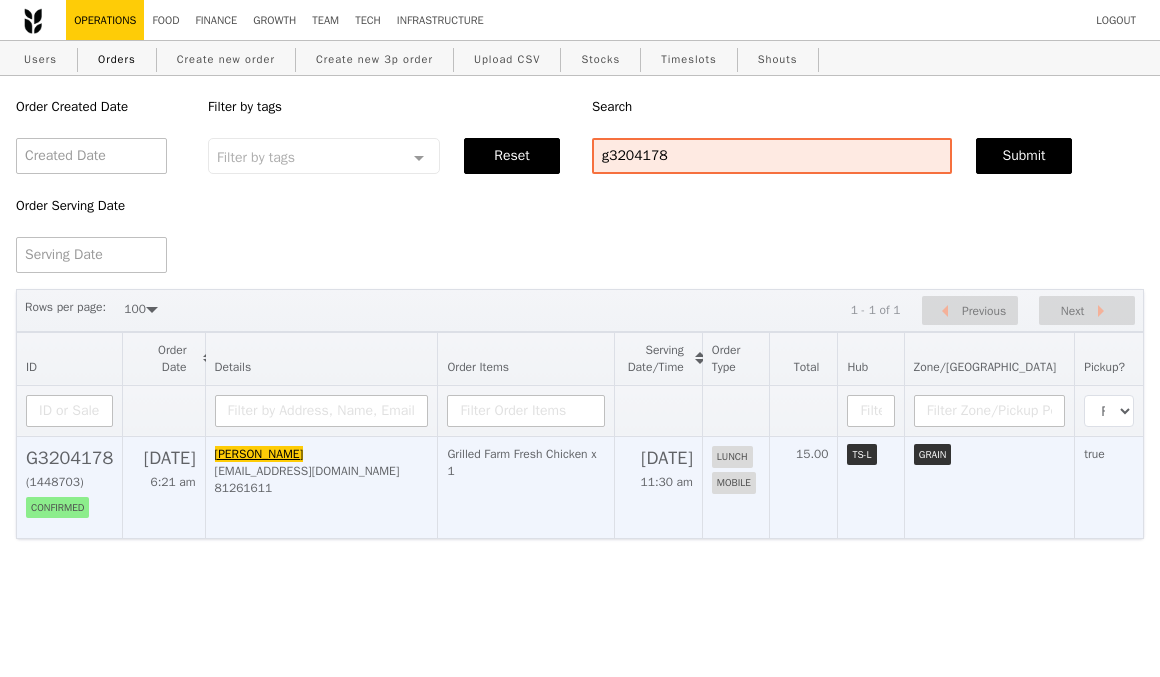 click on "[PERSON_NAME]
[EMAIL_ADDRESS][DOMAIN_NAME] 81261611" at bounding box center [321, 487] 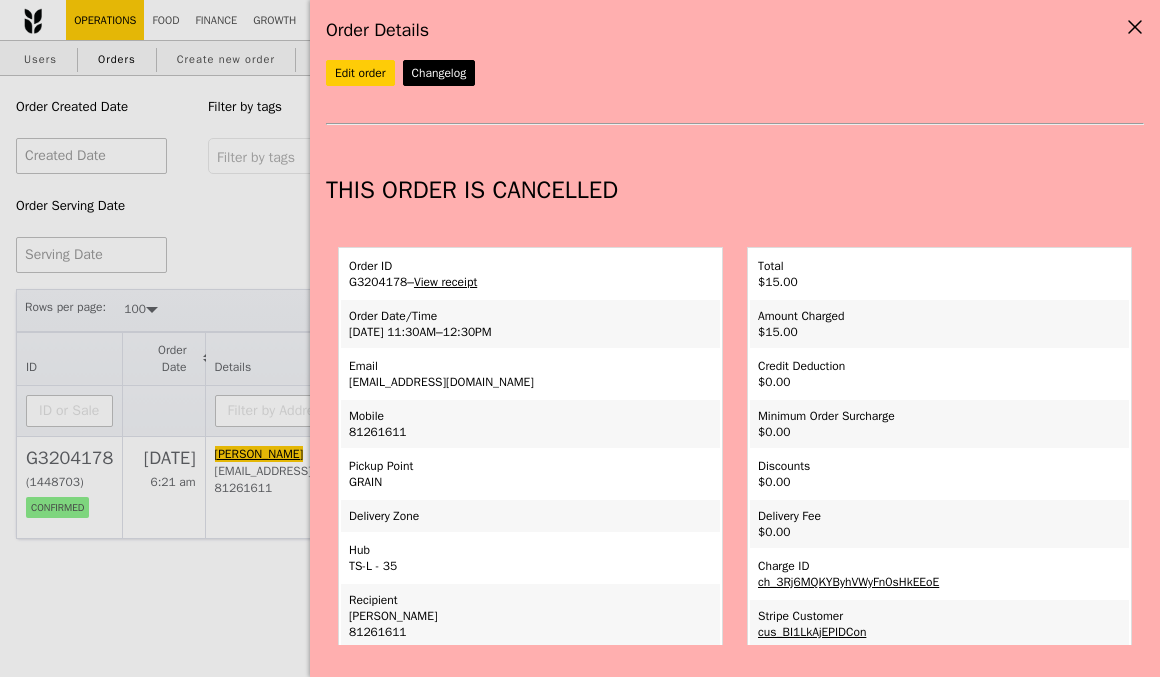 drag, startPoint x: 464, startPoint y: 374, endPoint x: 342, endPoint y: 365, distance: 122.33152 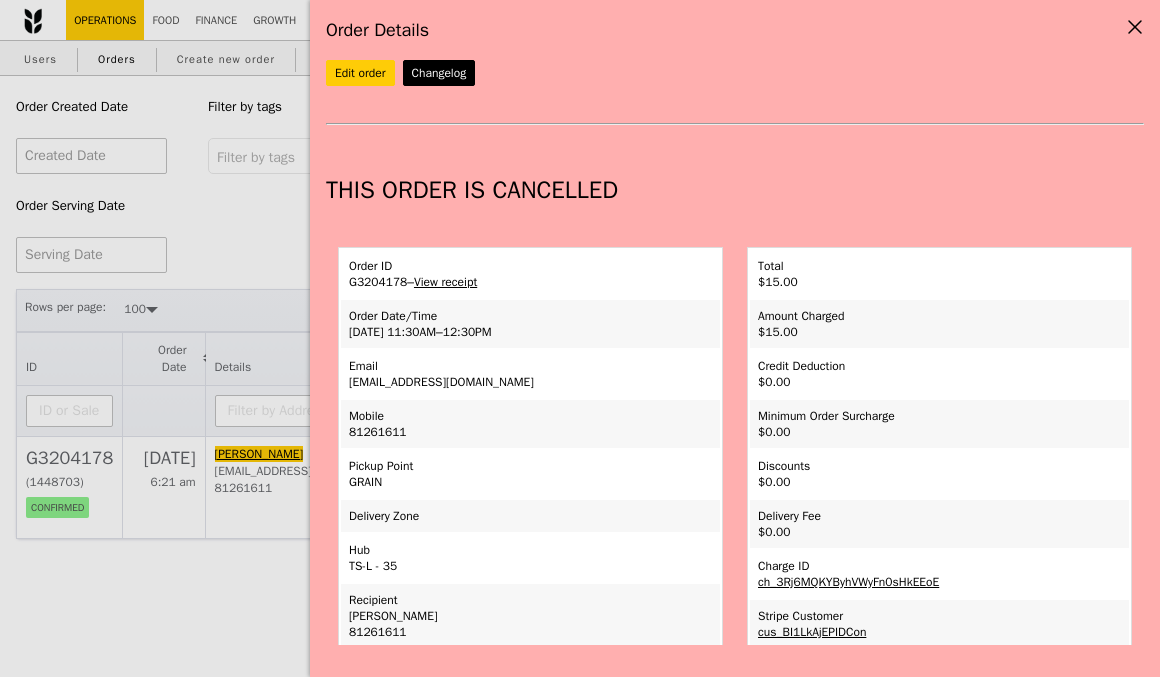 click on "Email
[EMAIL_ADDRESS][DOMAIN_NAME]" at bounding box center (530, 374) 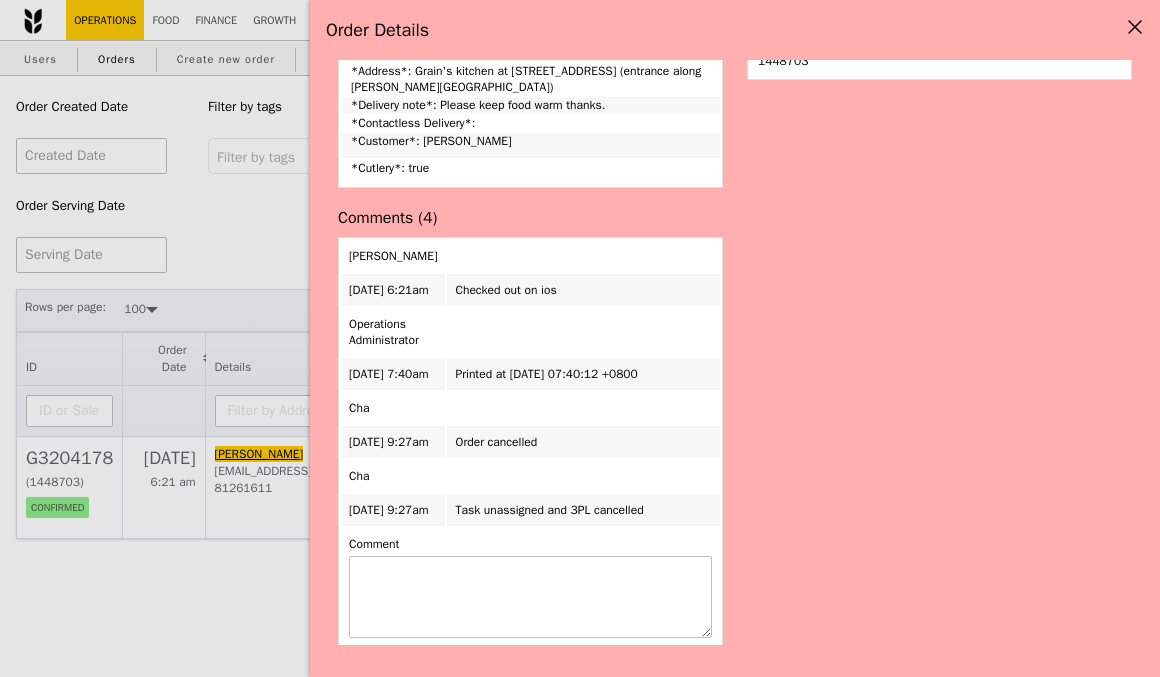 scroll, scrollTop: 868, scrollLeft: 0, axis: vertical 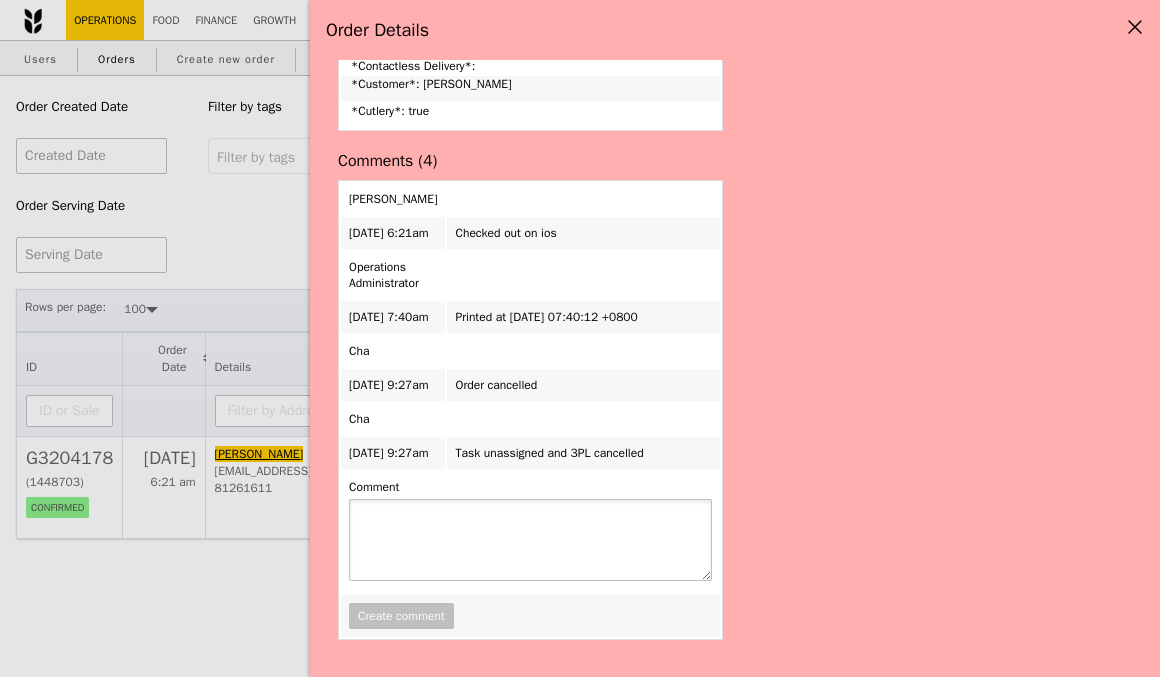 click at bounding box center (530, 540) 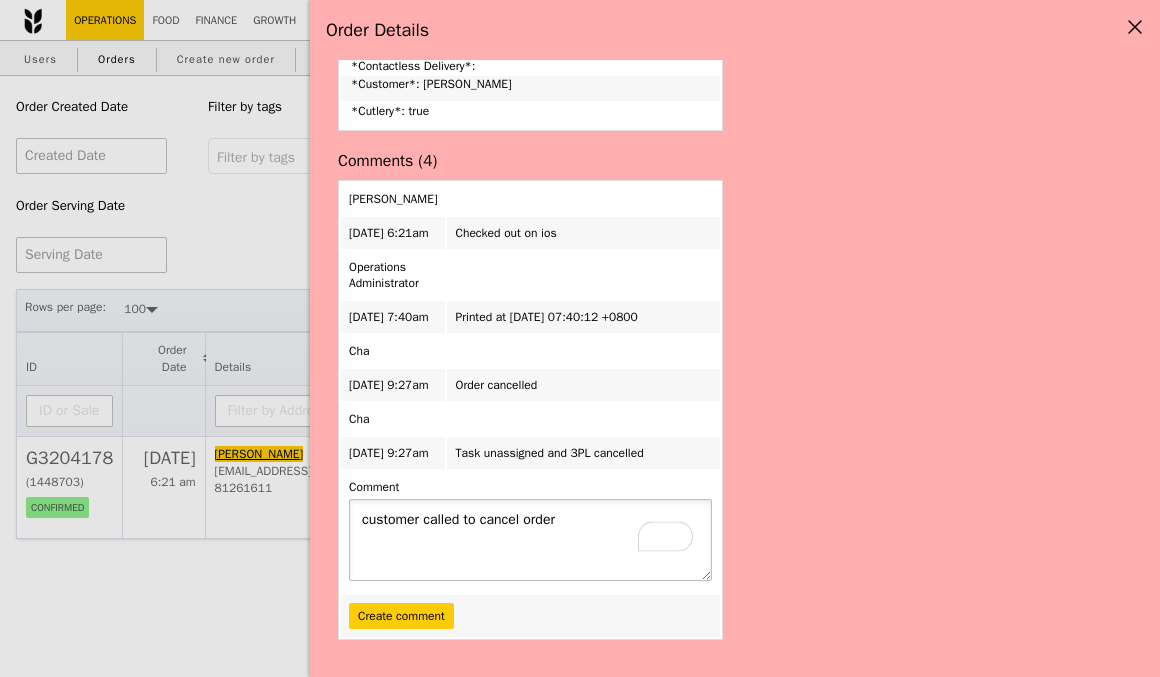 click on "customer called to cancel order" at bounding box center (530, 540) 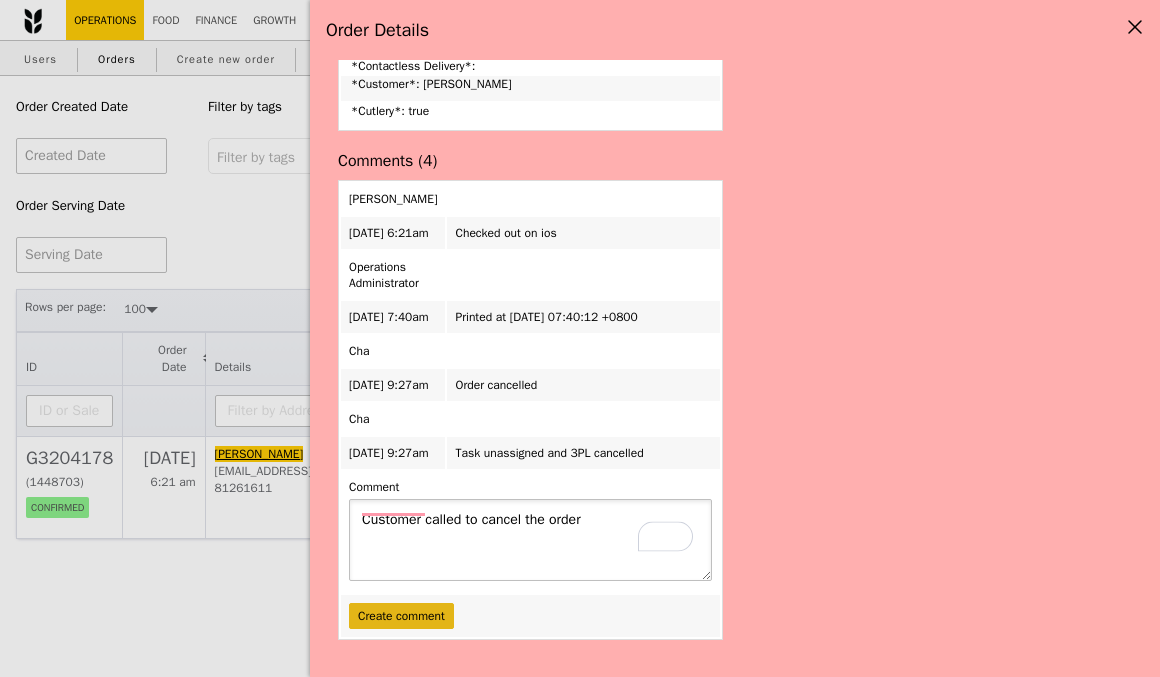 type on "Customer called to cancel the order" 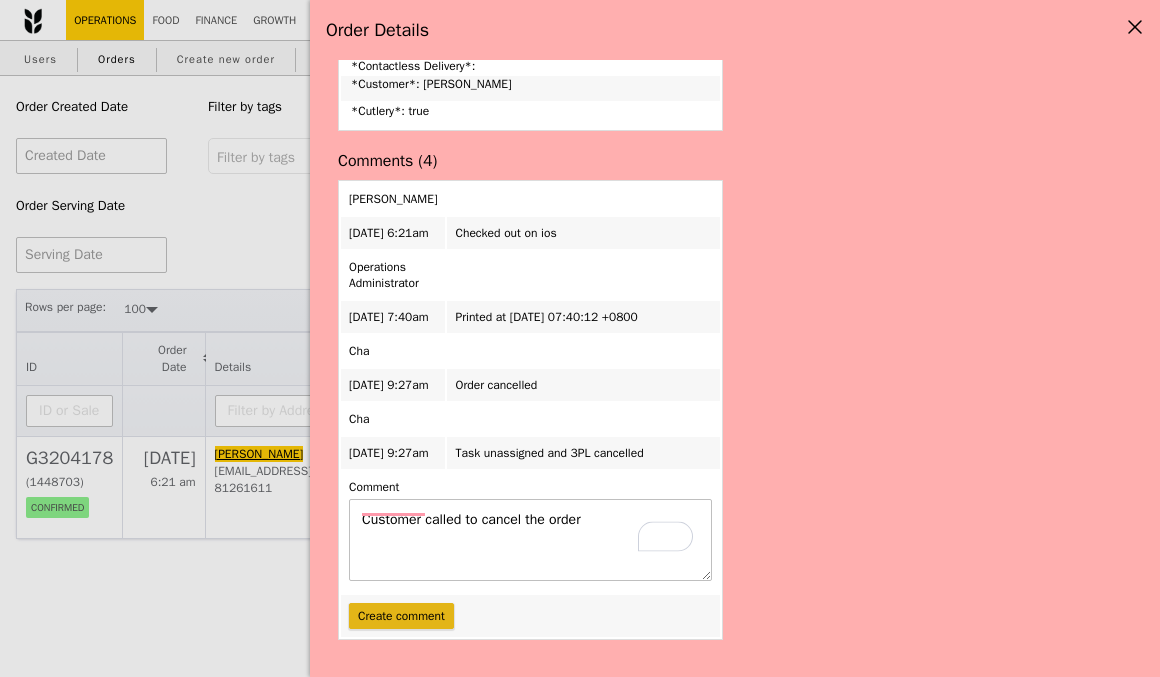 click on "Create comment" at bounding box center [401, 616] 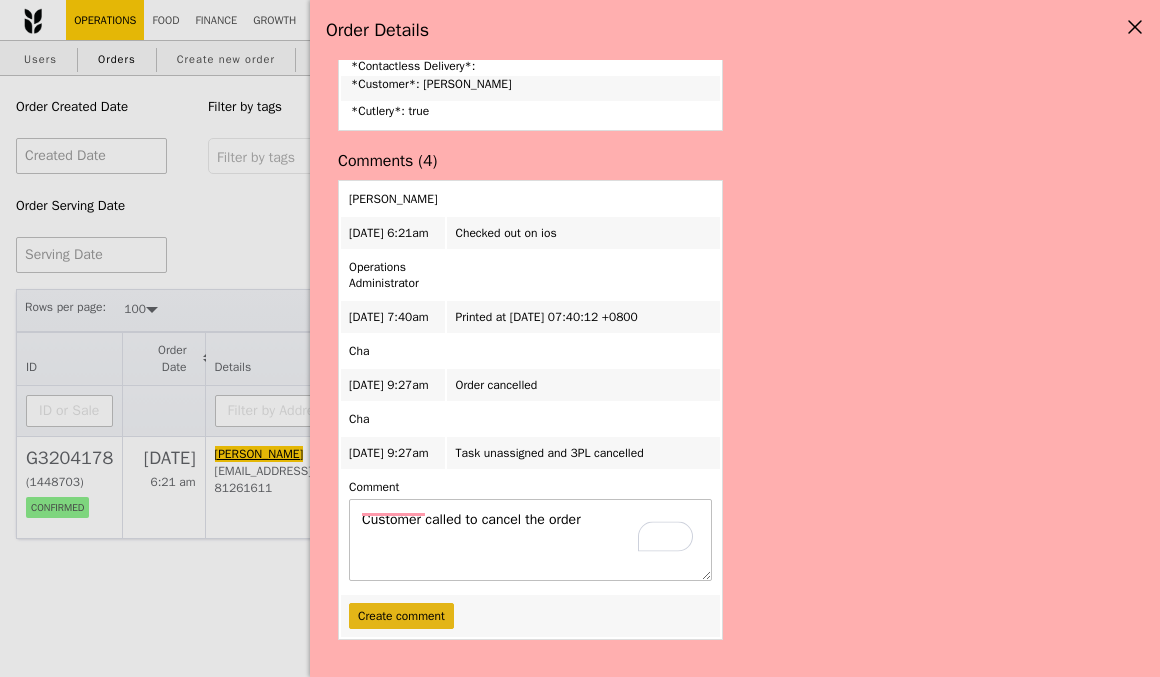 type 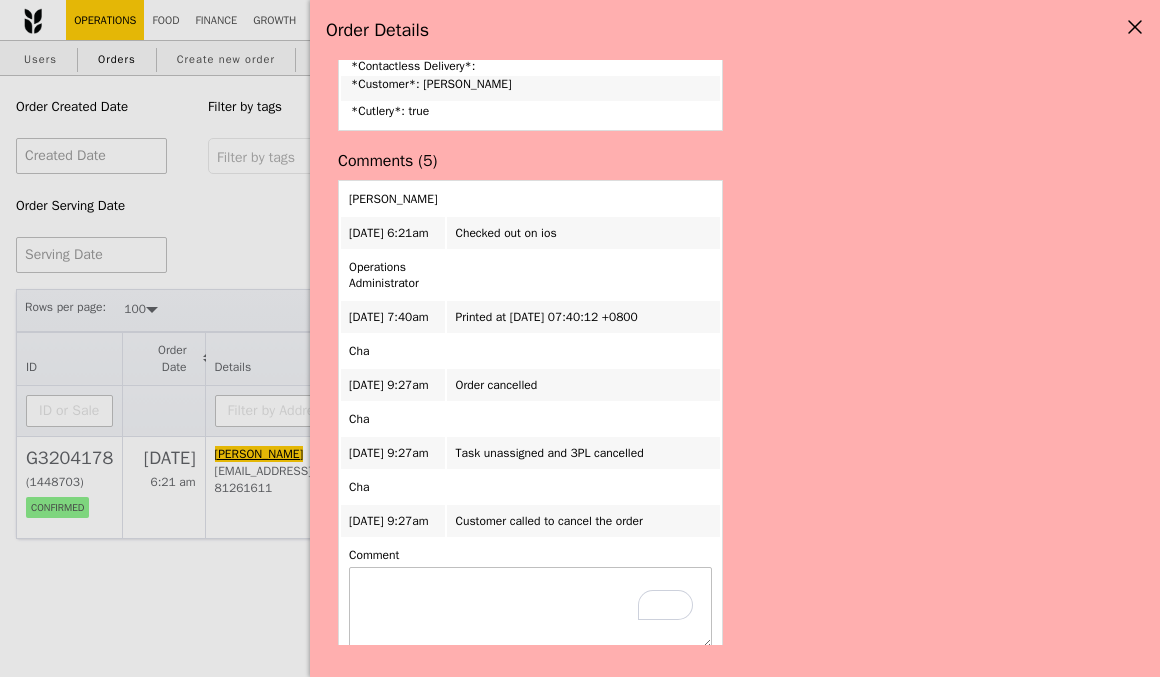 click on "Order Details
Edit order
Changelog
THIS ORDER IS CANCELLED
Order ID
G3204178
–
View receipt
Order Date/Time
[DATE] 11:30AM–12:30PM
Email
[EMAIL_ADDRESS][DOMAIN_NAME]
Mobile
81261611
[GEOGRAPHIC_DATA]
GRAIN
Delivery Zone
Hub
Grilled Farm Fresh Chicken x 1 [PERSON_NAME] Cha Cha Cha" at bounding box center [580, 338] 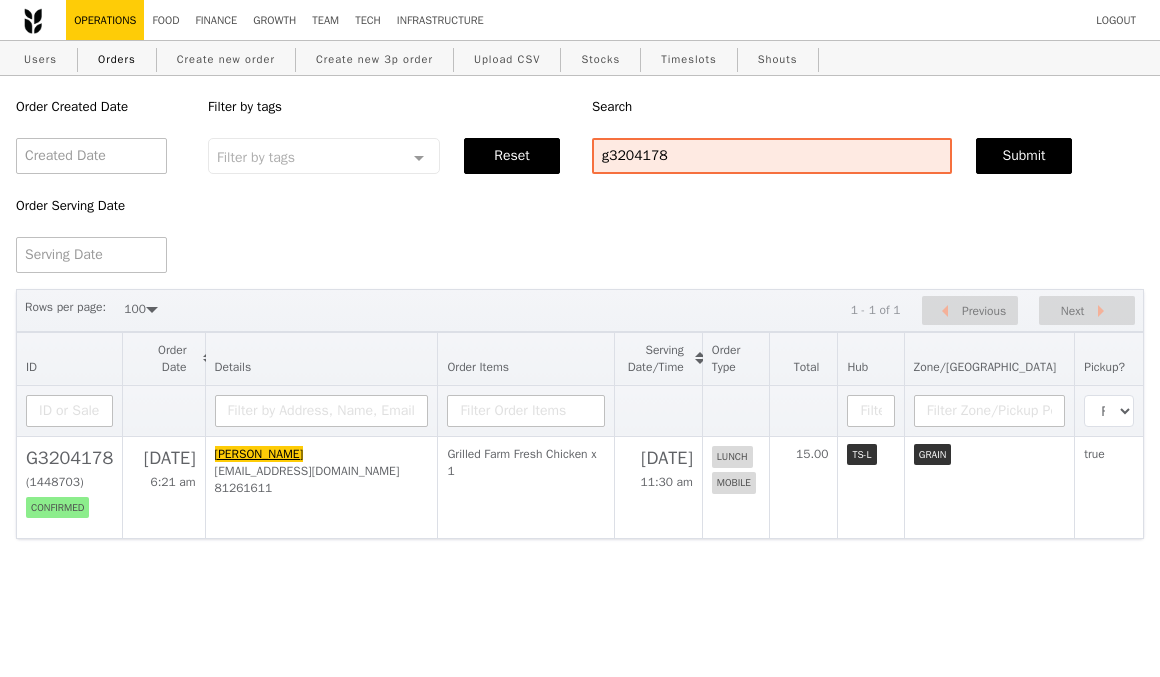 scroll, scrollTop: 1322, scrollLeft: 0, axis: vertical 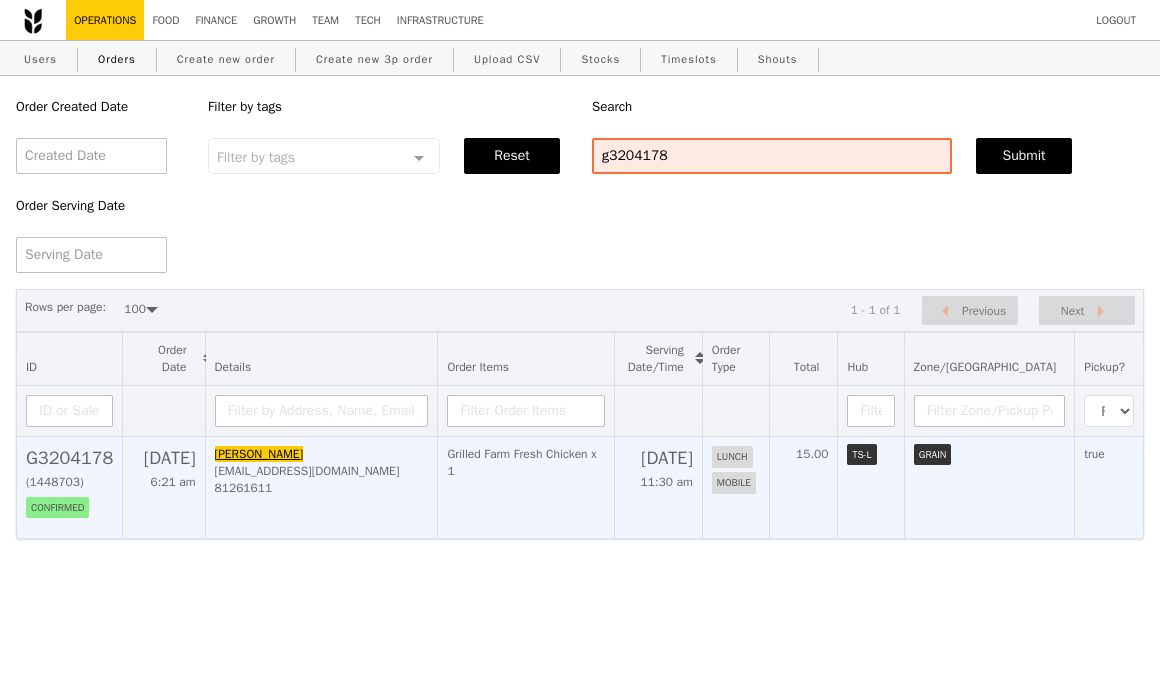 click on "G3204178" at bounding box center (69, 458) 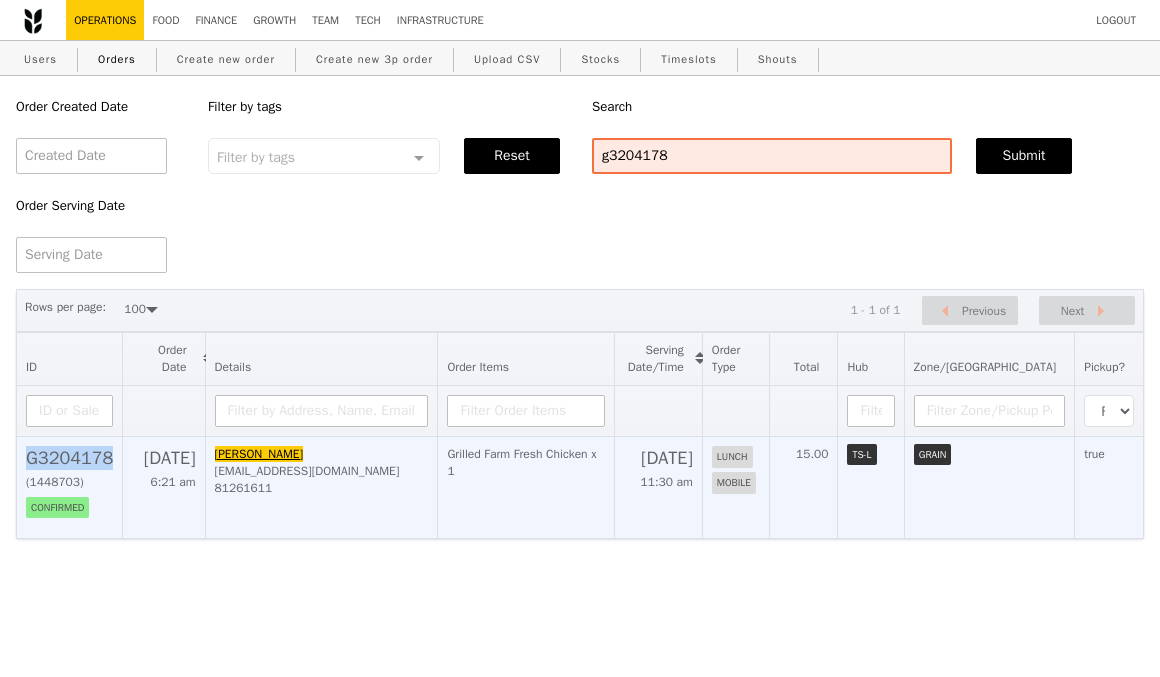 click on "G3204178" at bounding box center [69, 458] 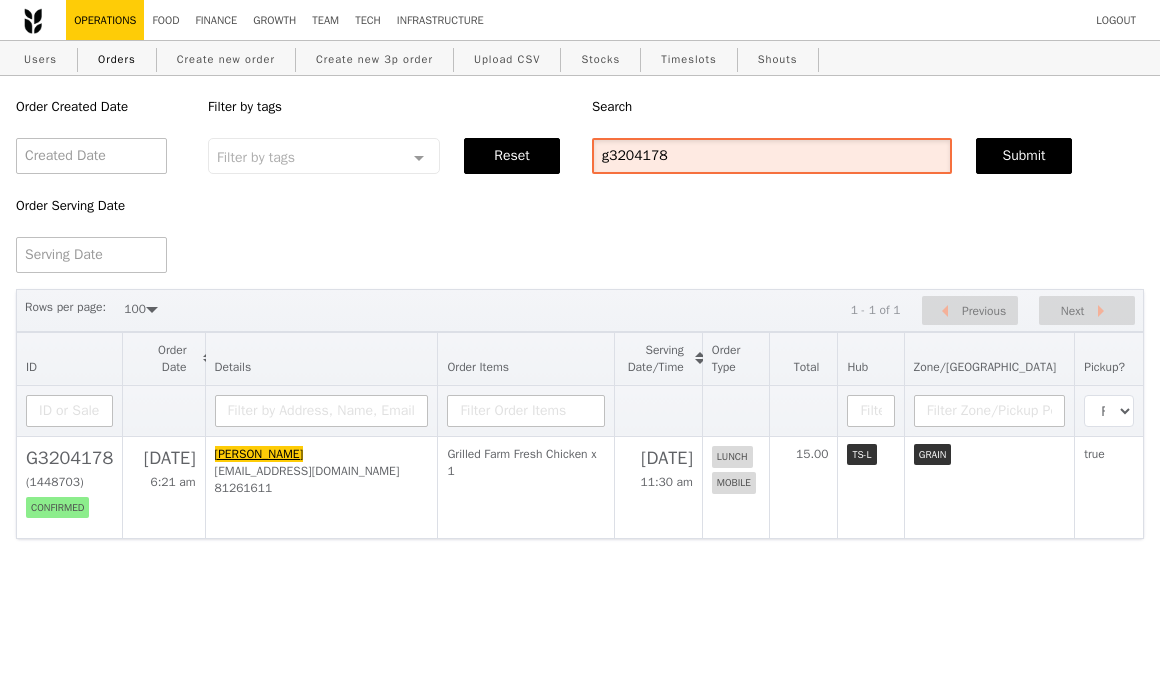 click on "g3204178" at bounding box center [772, 156] 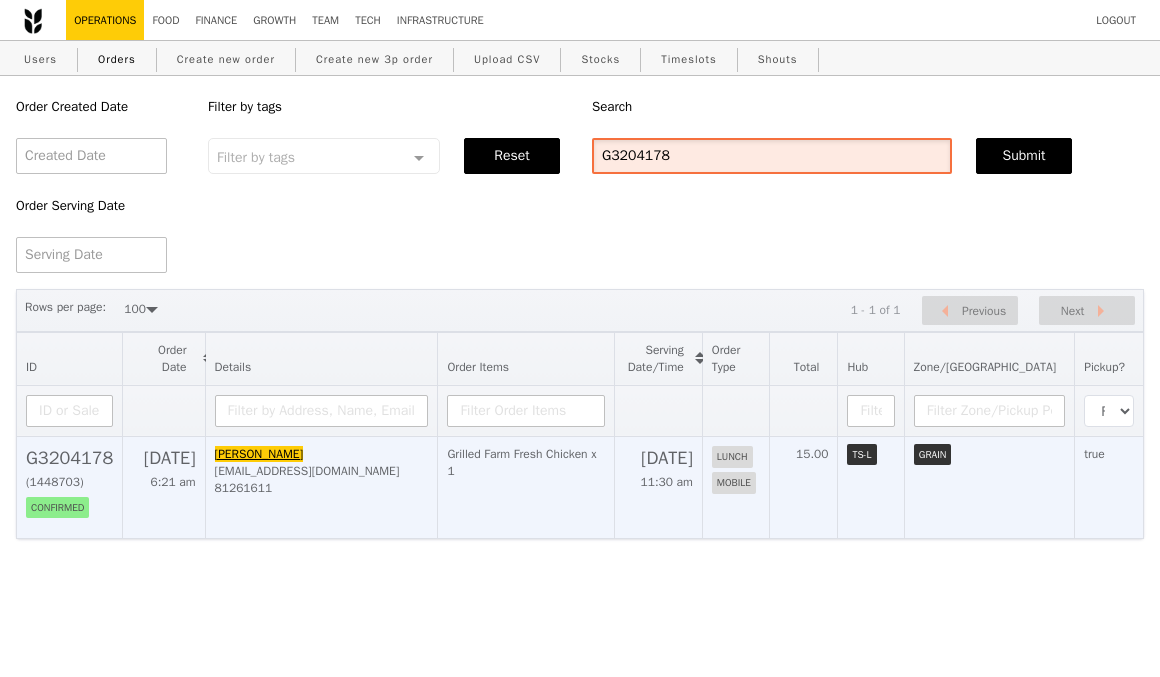 type on "G3204178" 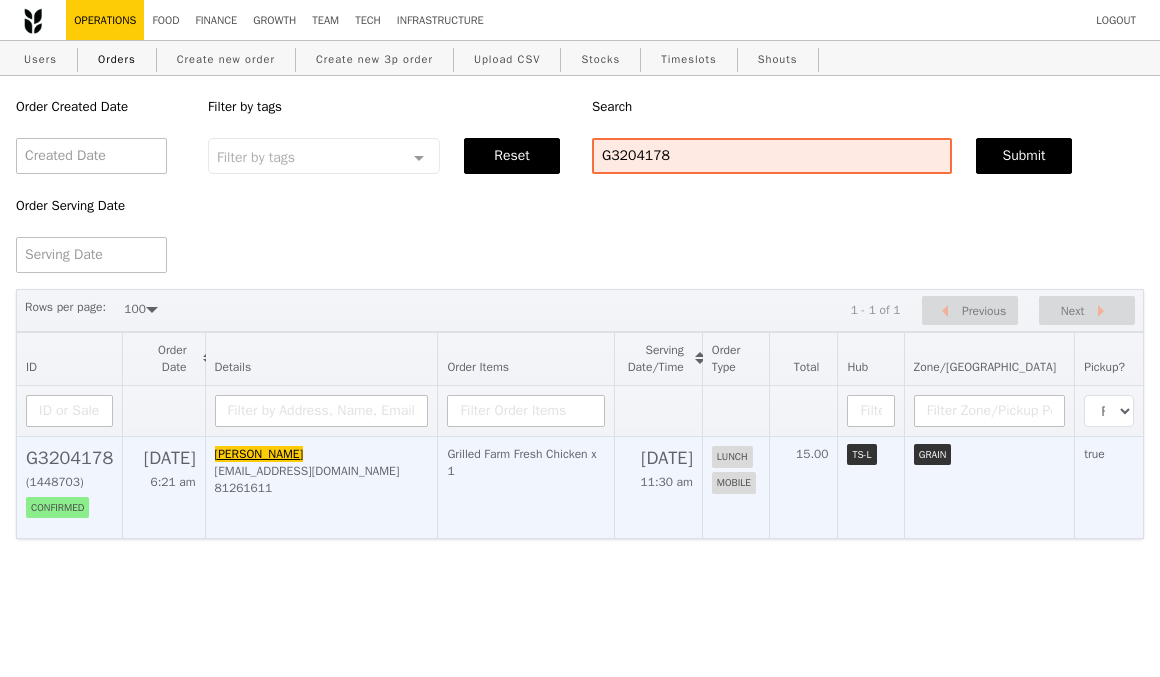 click on "[EMAIL_ADDRESS][DOMAIN_NAME]" at bounding box center [322, 471] 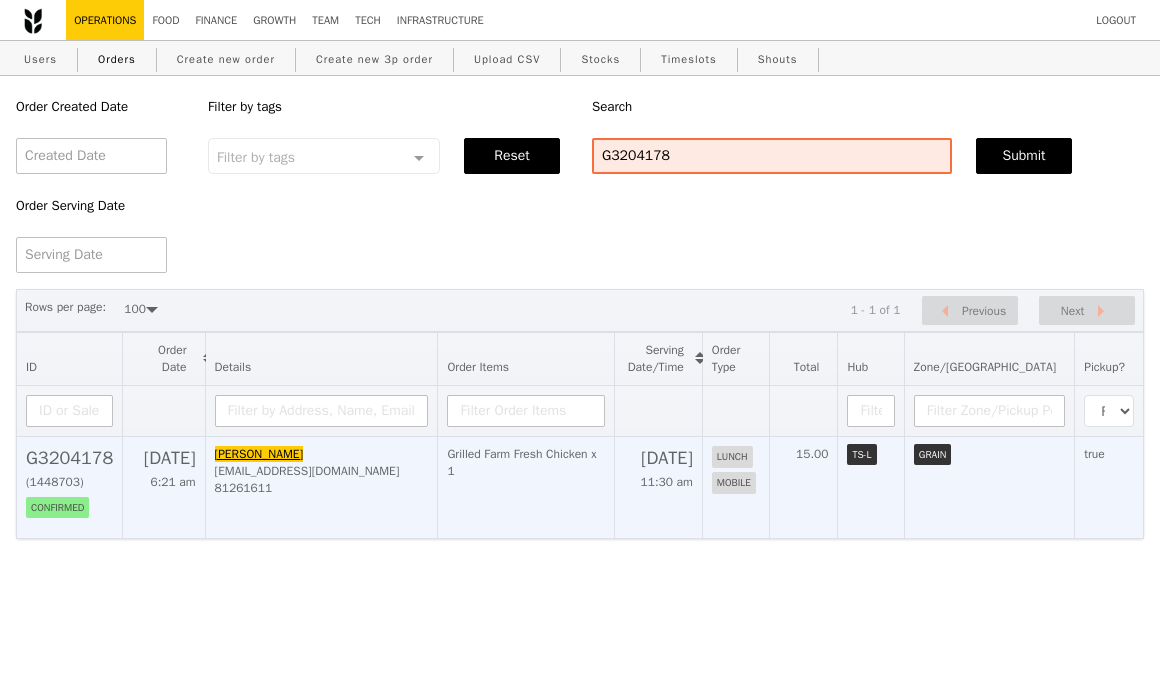 click on "81261611" at bounding box center [322, 488] 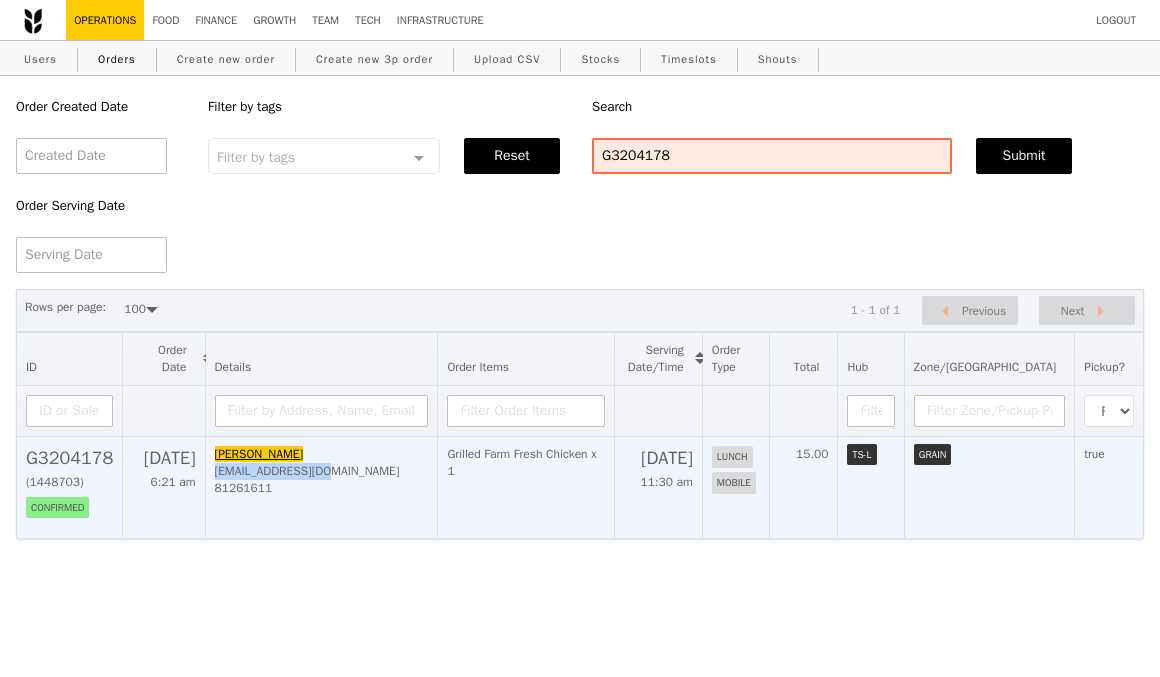 drag, startPoint x: 334, startPoint y: 458, endPoint x: 215, endPoint y: 457, distance: 119.0042 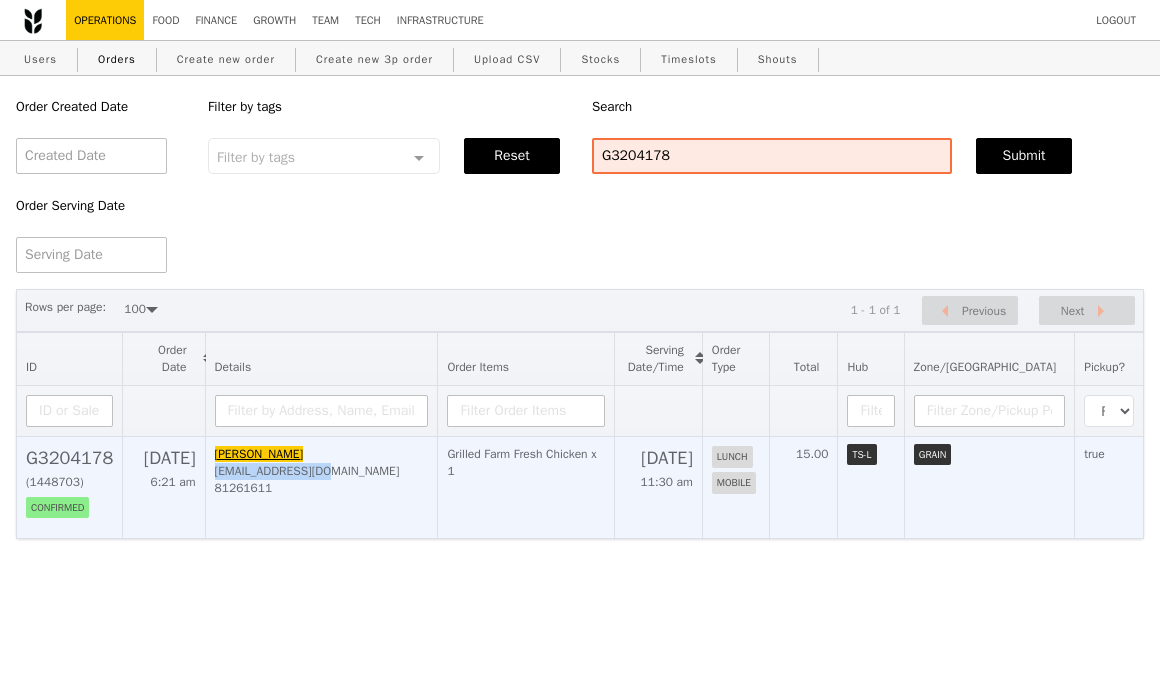click on "[PERSON_NAME]
[EMAIL_ADDRESS][DOMAIN_NAME] 81261611" at bounding box center [321, 487] 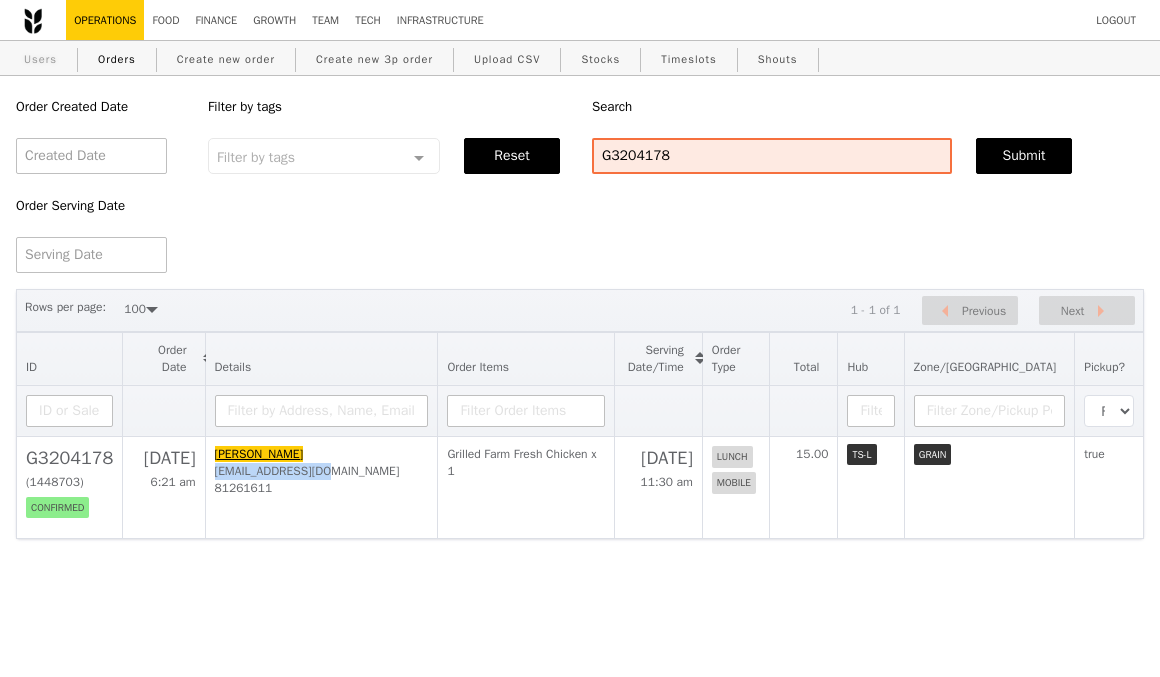 click on "Users" at bounding box center [40, 59] 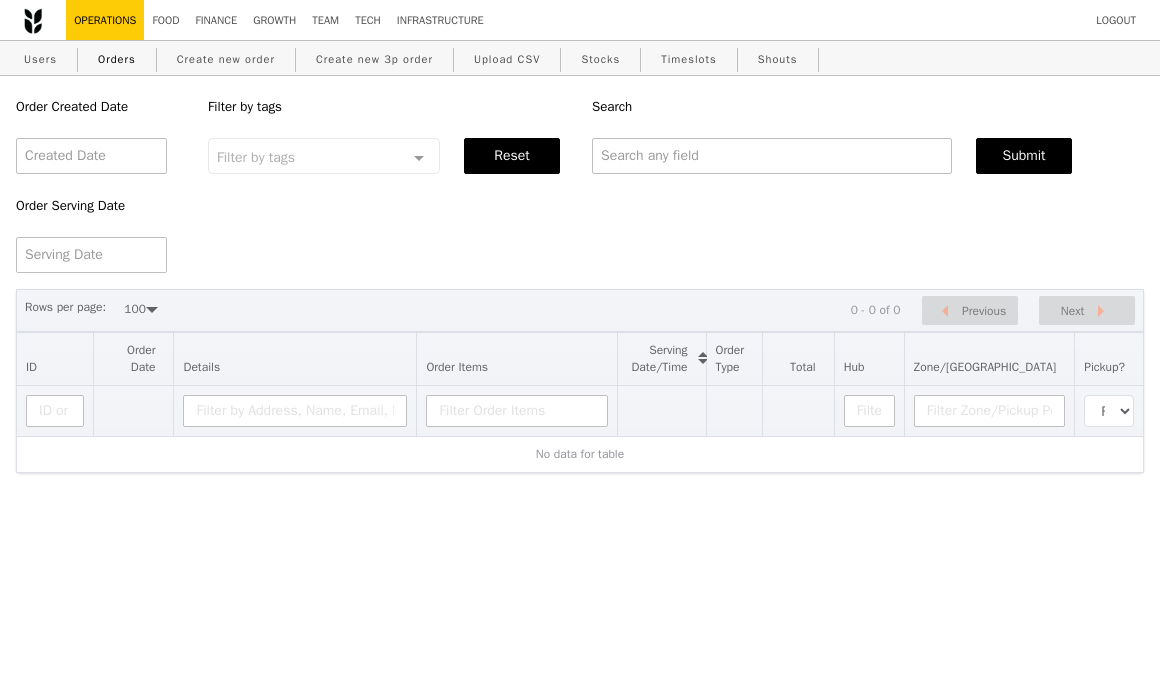 select on "100" 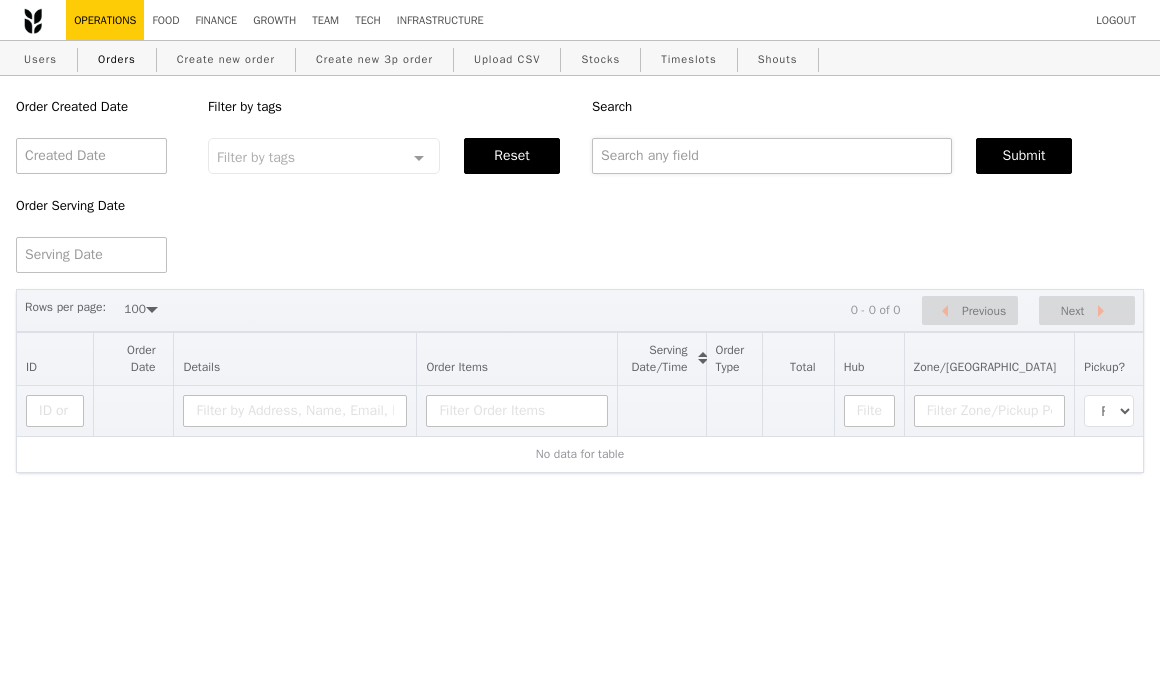 scroll, scrollTop: 0, scrollLeft: 0, axis: both 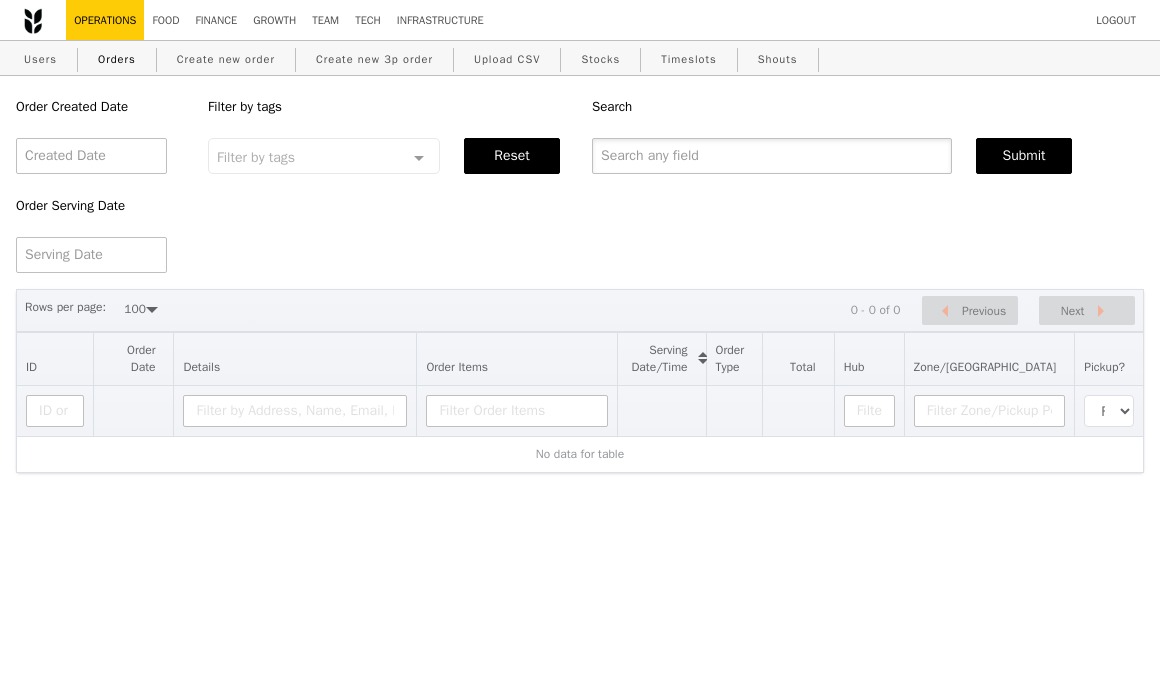 click at bounding box center [772, 156] 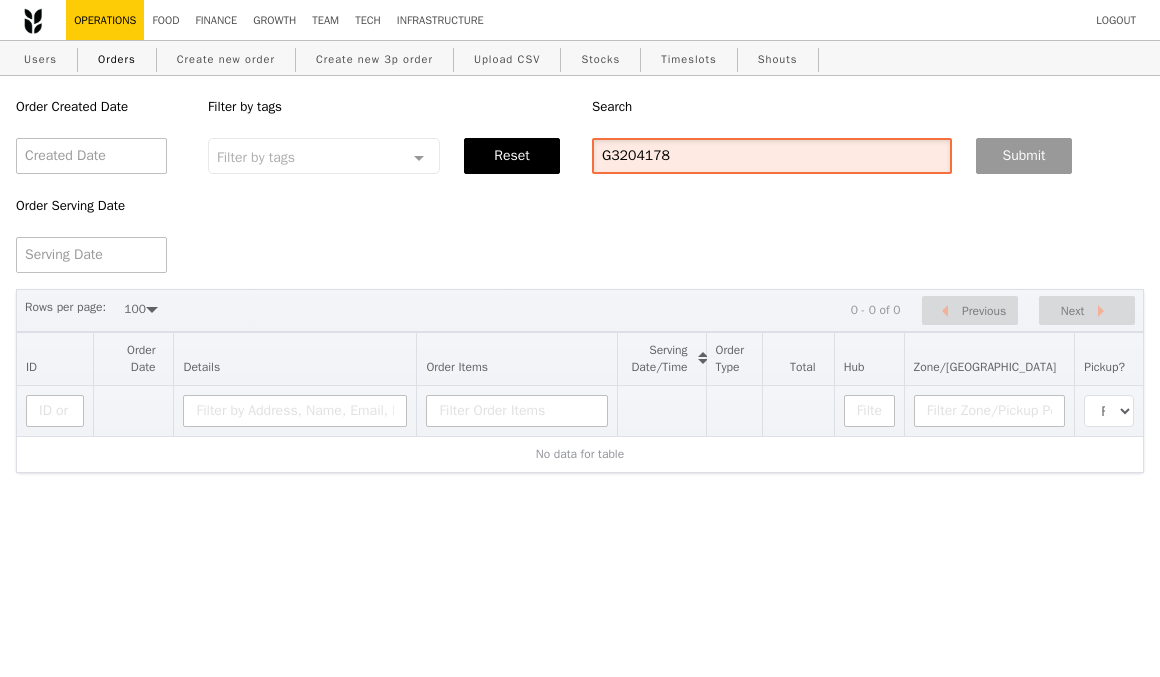 type on "G3204178" 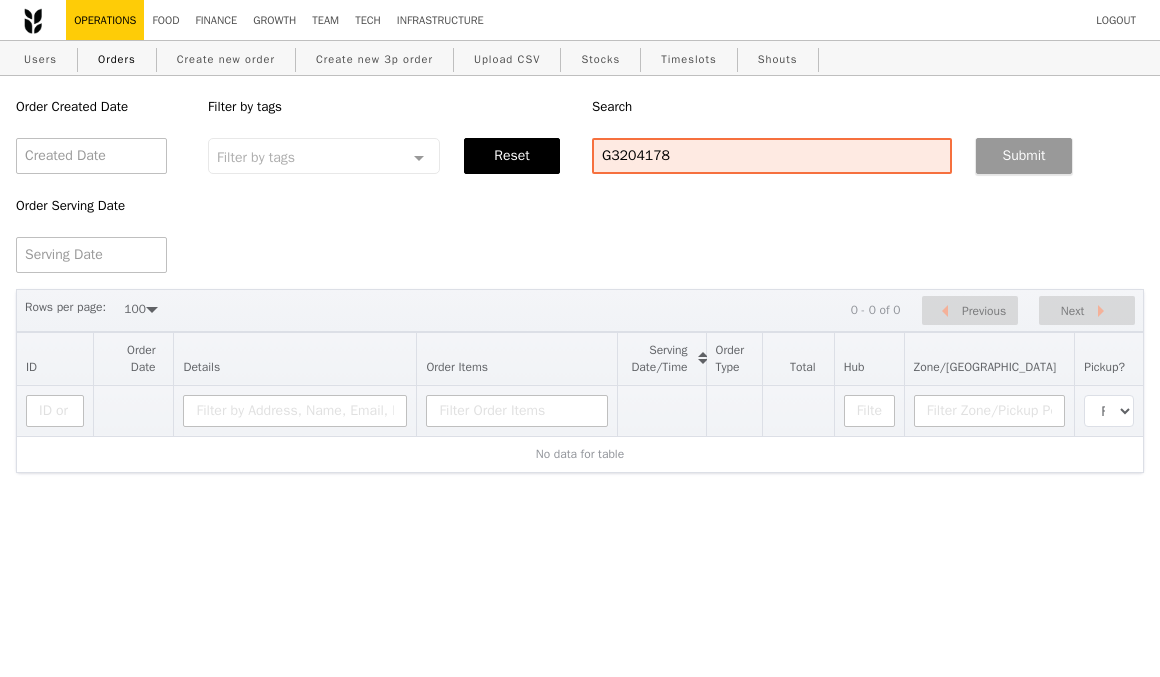 click on "Submit" at bounding box center [1024, 156] 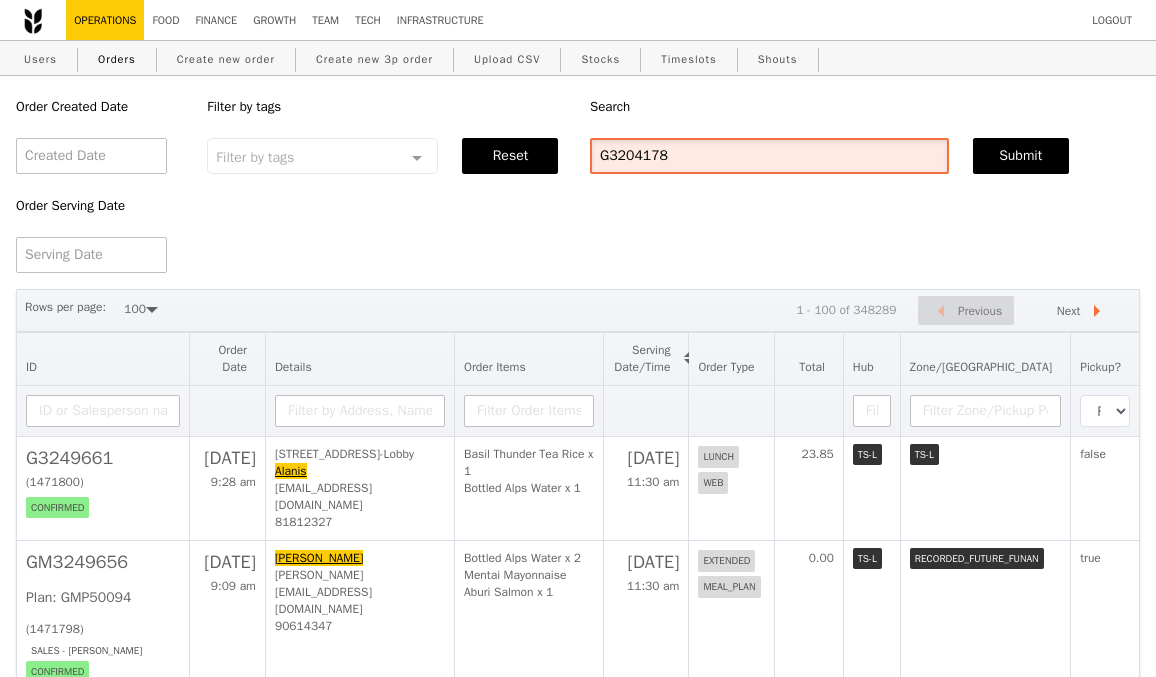click on "G3204178" at bounding box center [769, 156] 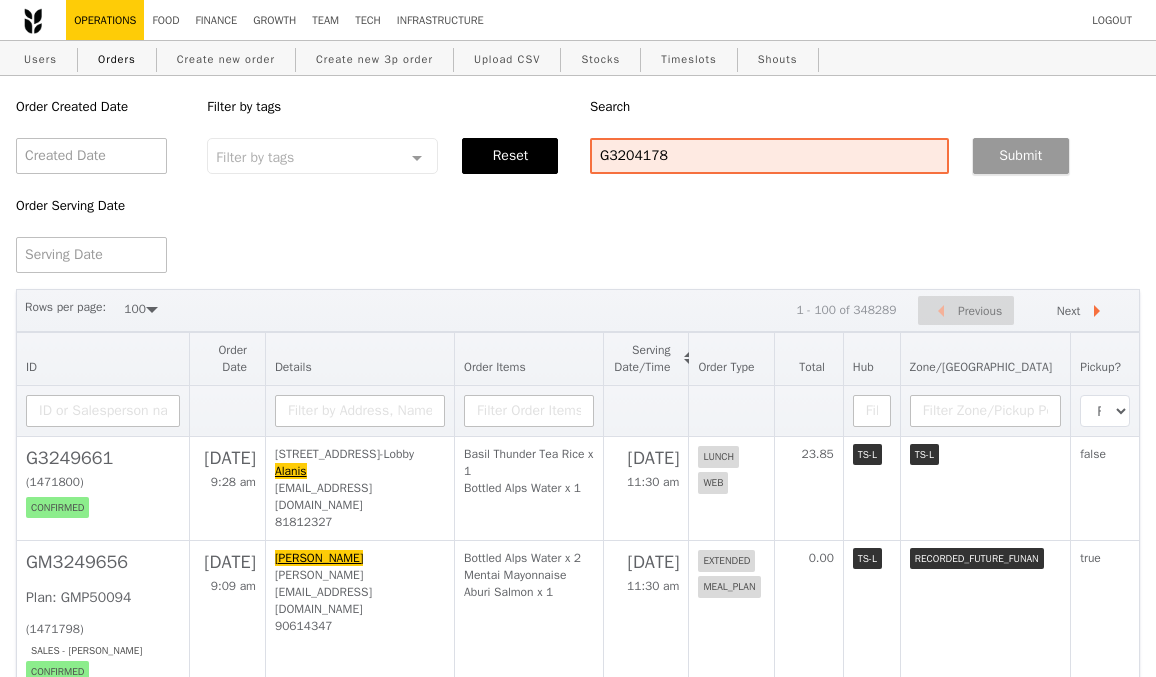 click on "Submit" at bounding box center [1021, 156] 